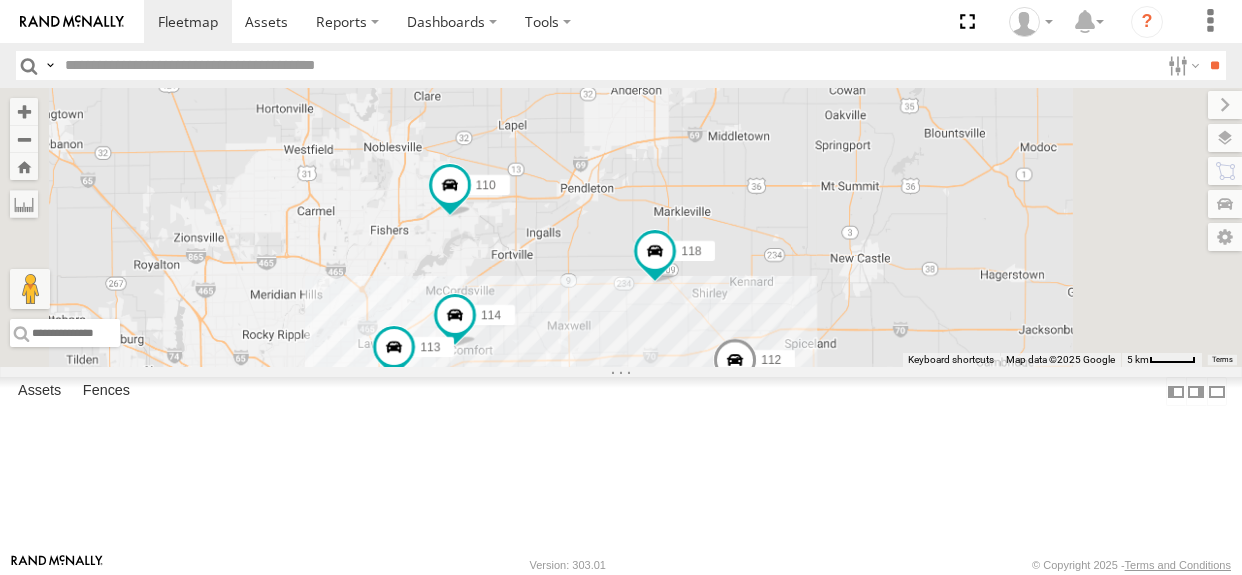 scroll, scrollTop: 0, scrollLeft: 0, axis: both 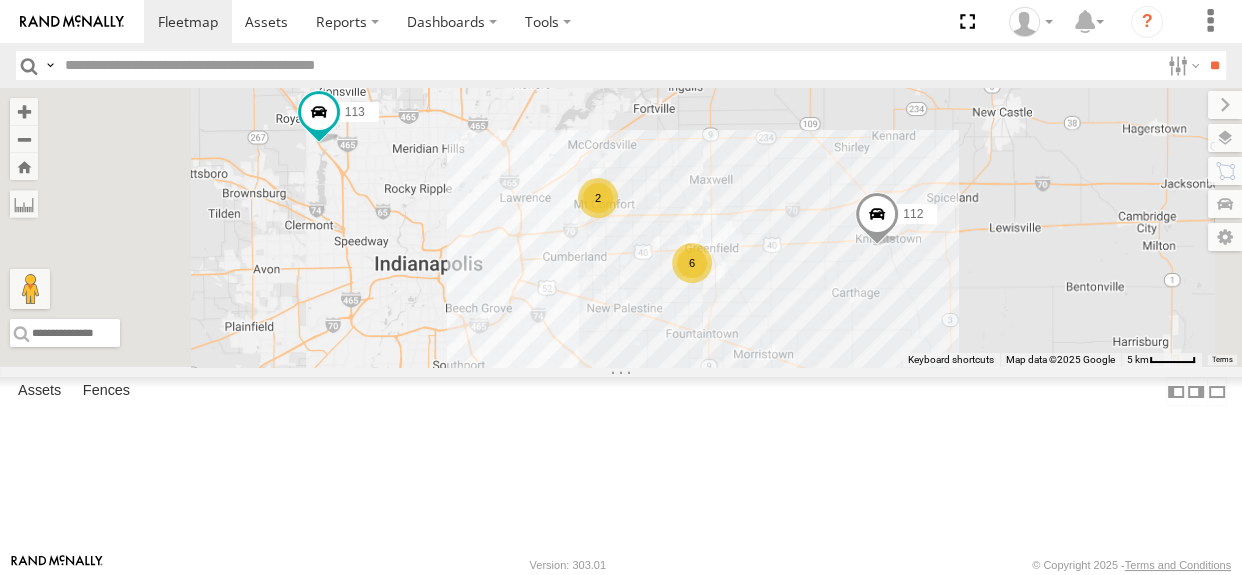 drag, startPoint x: 841, startPoint y: 355, endPoint x: 919, endPoint y: 206, distance: 168.18144 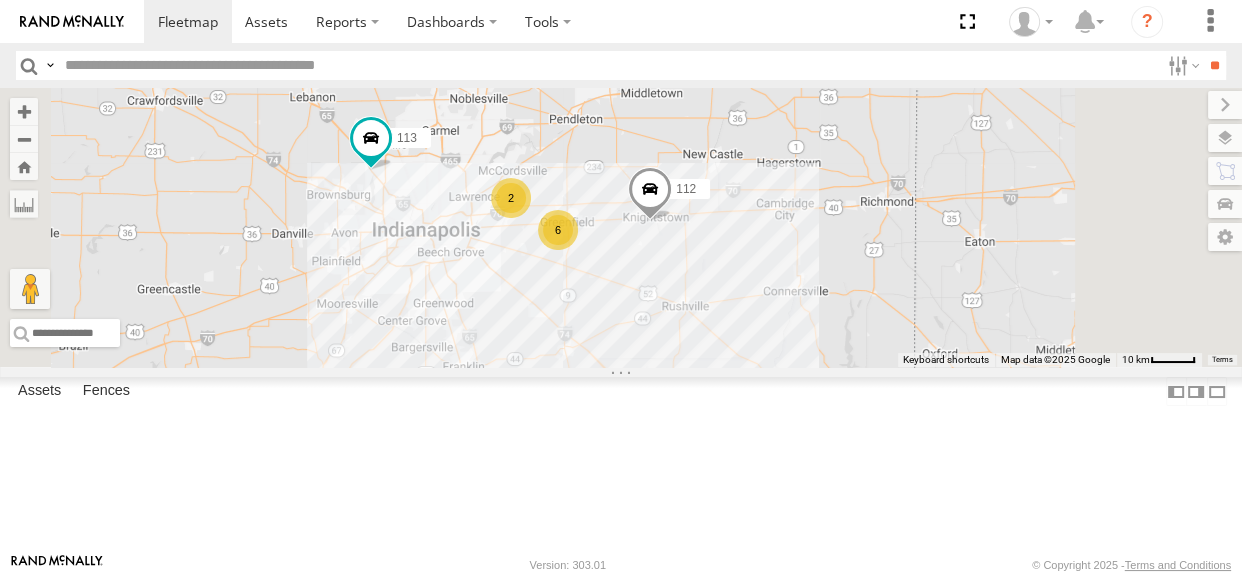 click on "2" at bounding box center [511, 198] 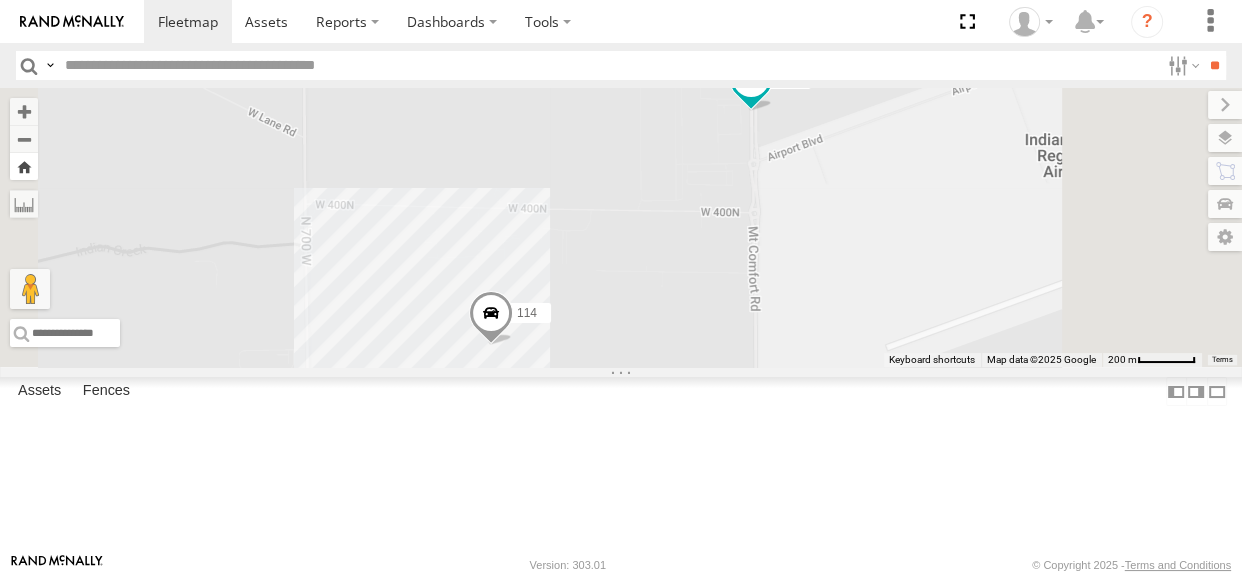 click at bounding box center (24, 166) 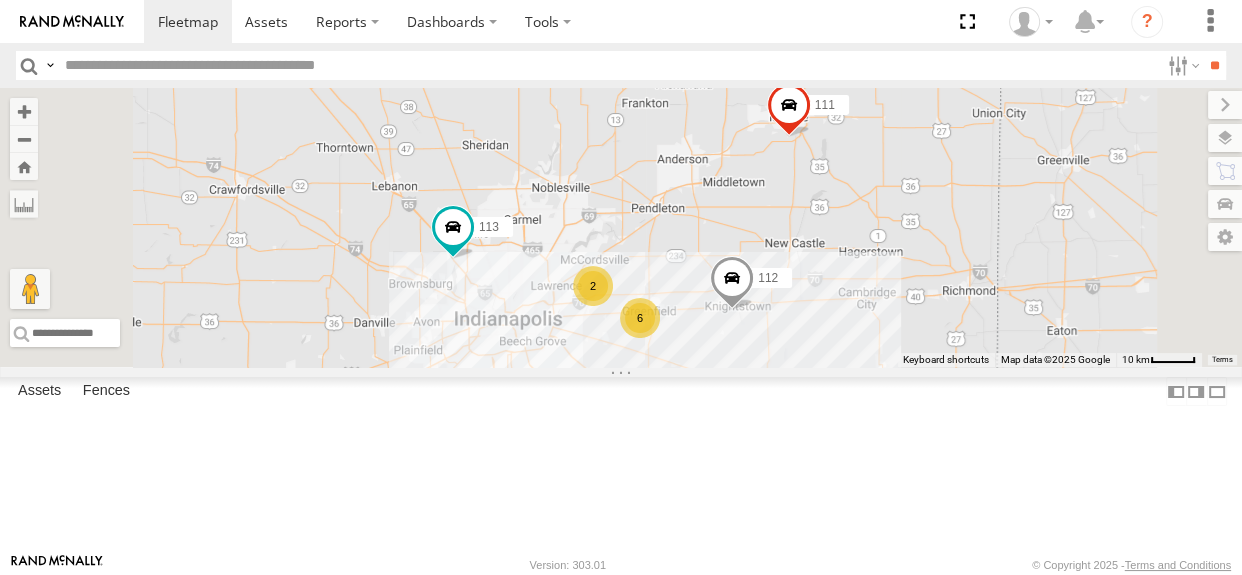 click on "6" at bounding box center [640, 318] 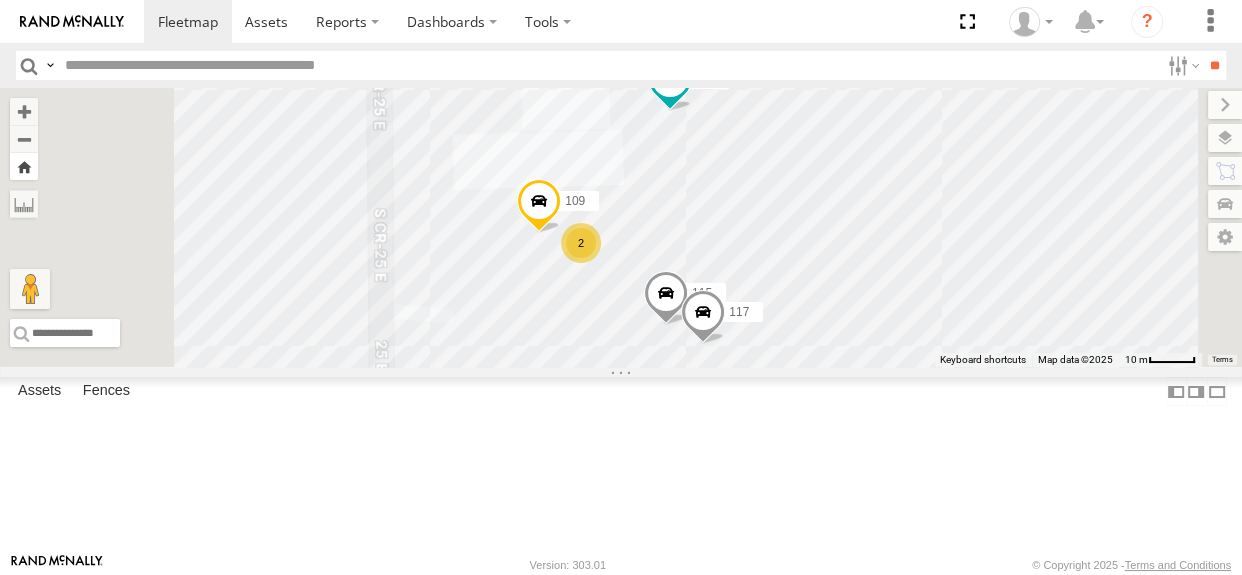 click at bounding box center (24, 166) 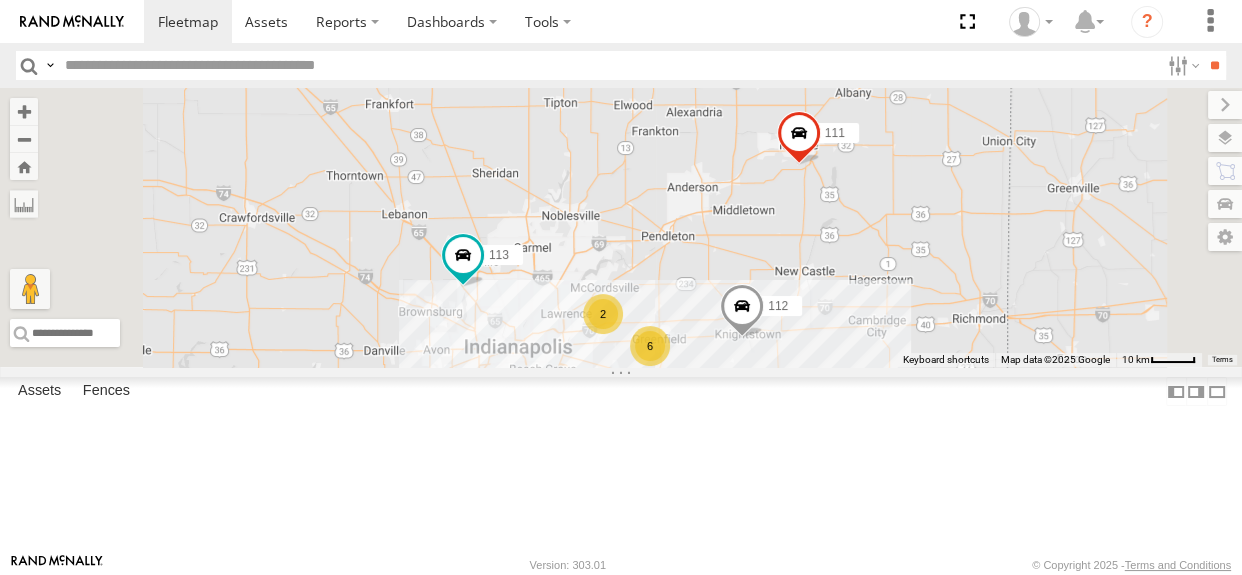 drag, startPoint x: 734, startPoint y: 262, endPoint x: 739, endPoint y: 280, distance: 18.681541 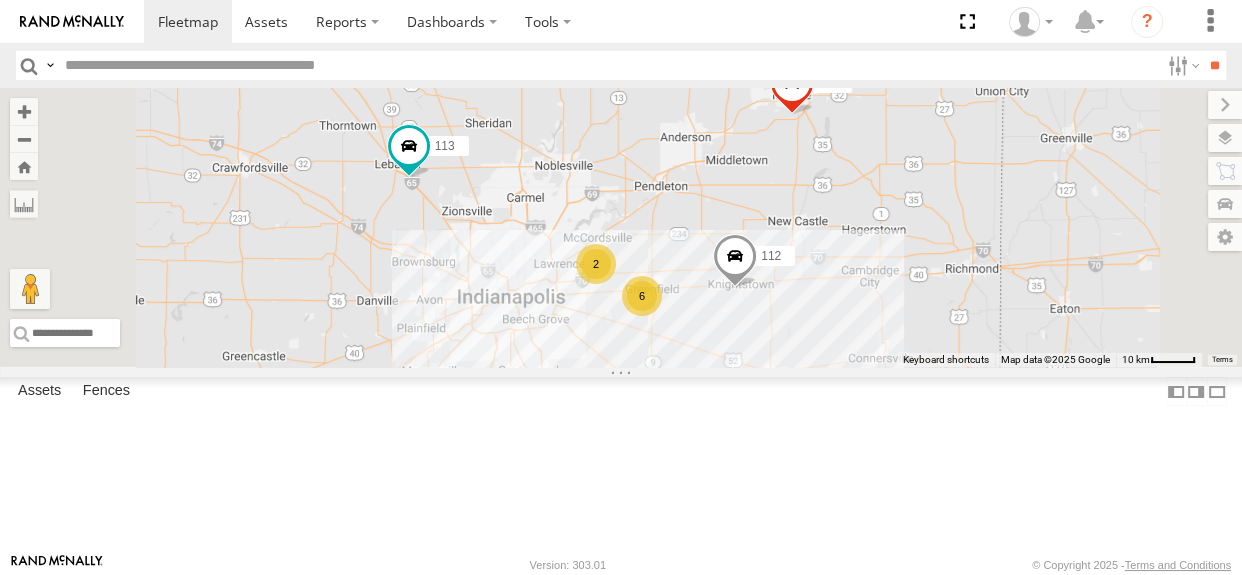 drag, startPoint x: 782, startPoint y: 374, endPoint x: 774, endPoint y: 350, distance: 25.298222 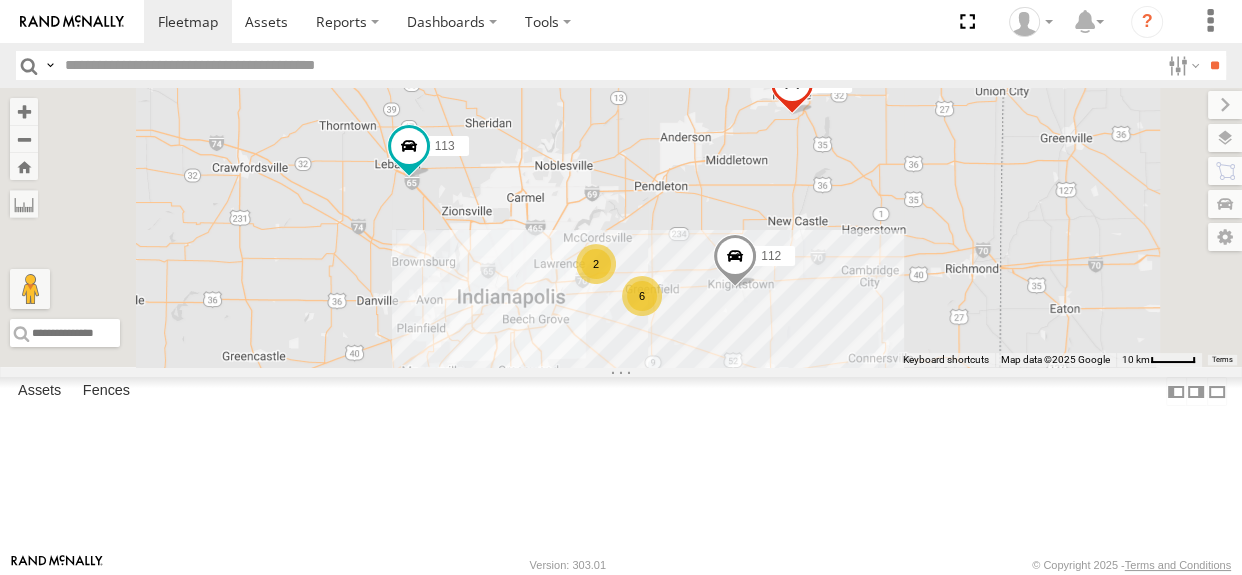 click on "2" at bounding box center (596, 264) 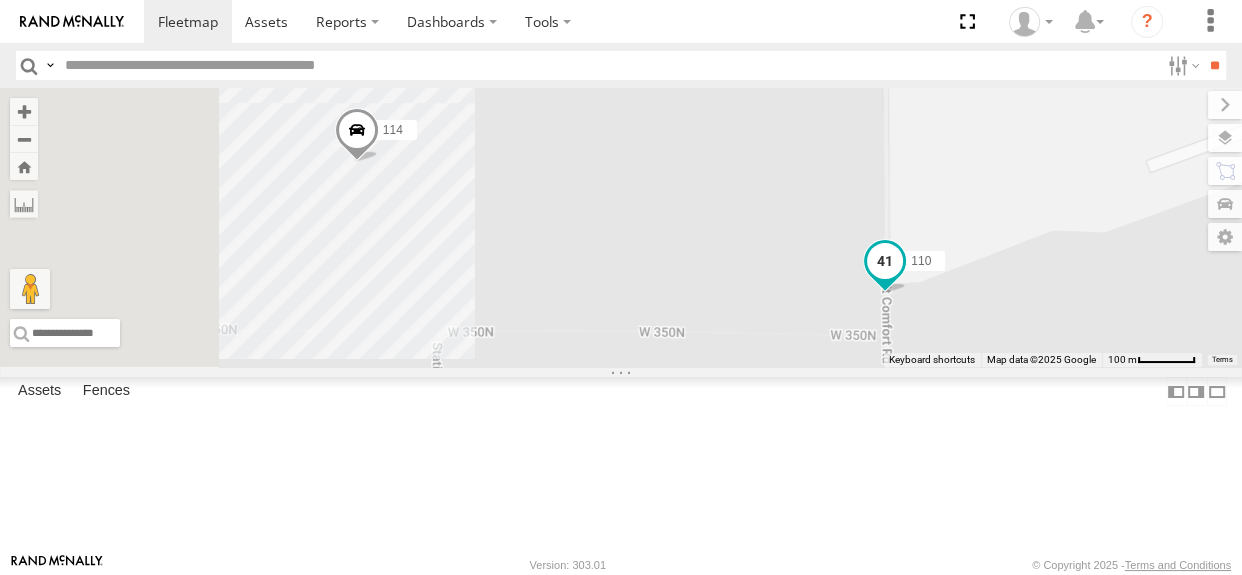 click at bounding box center [885, 261] 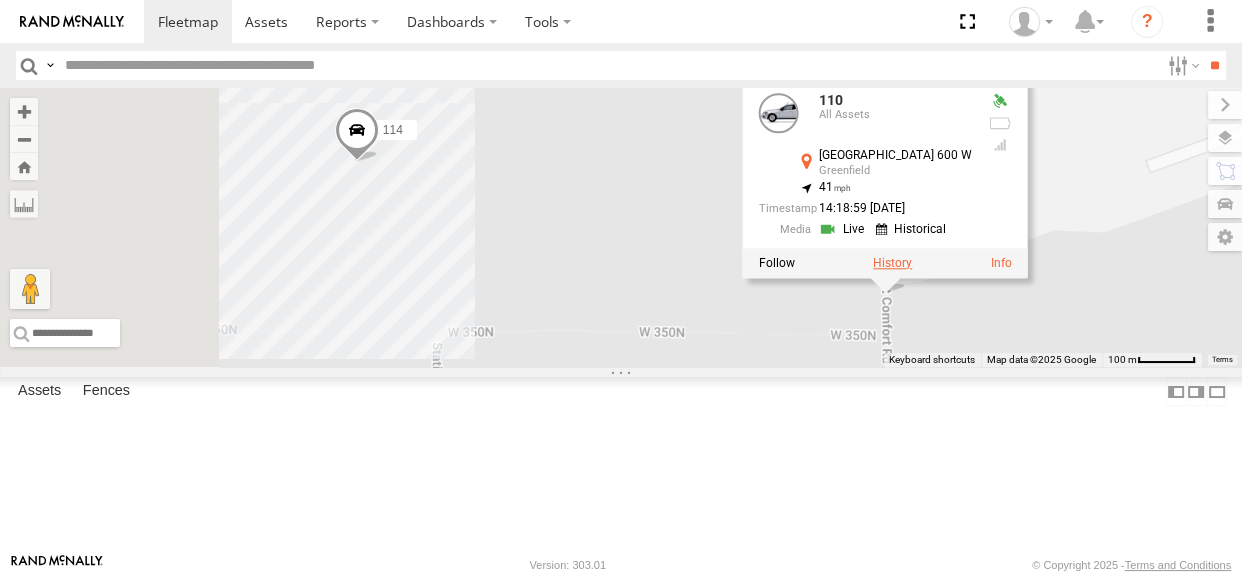 click at bounding box center [892, 263] 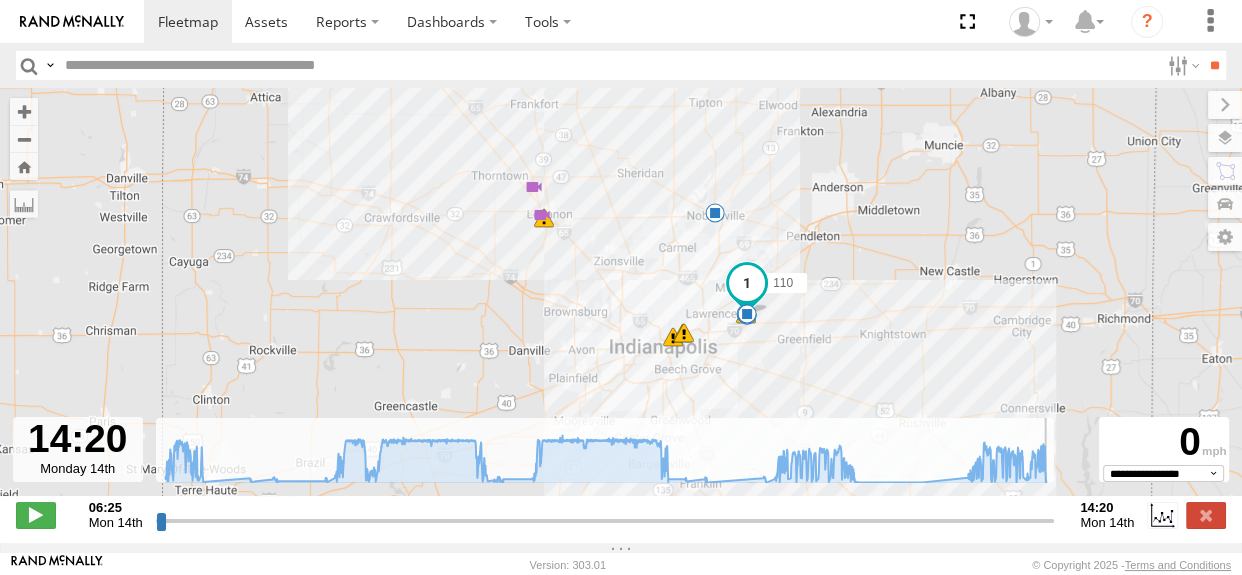 drag, startPoint x: 162, startPoint y: 535, endPoint x: 988, endPoint y: 491, distance: 827.1711 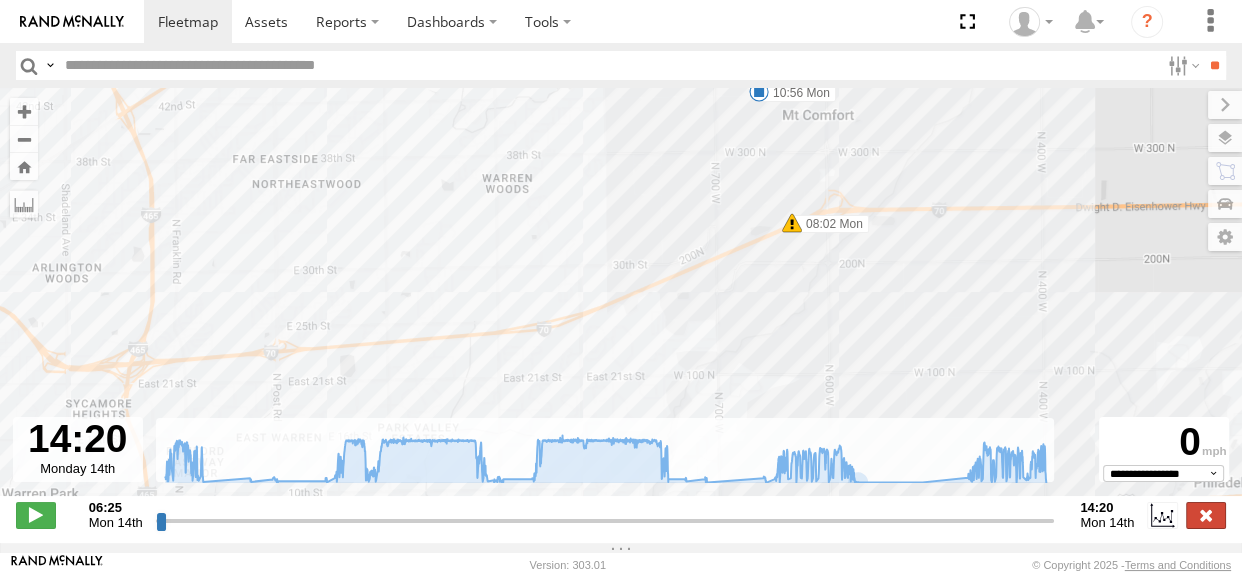 click at bounding box center [1206, 515] 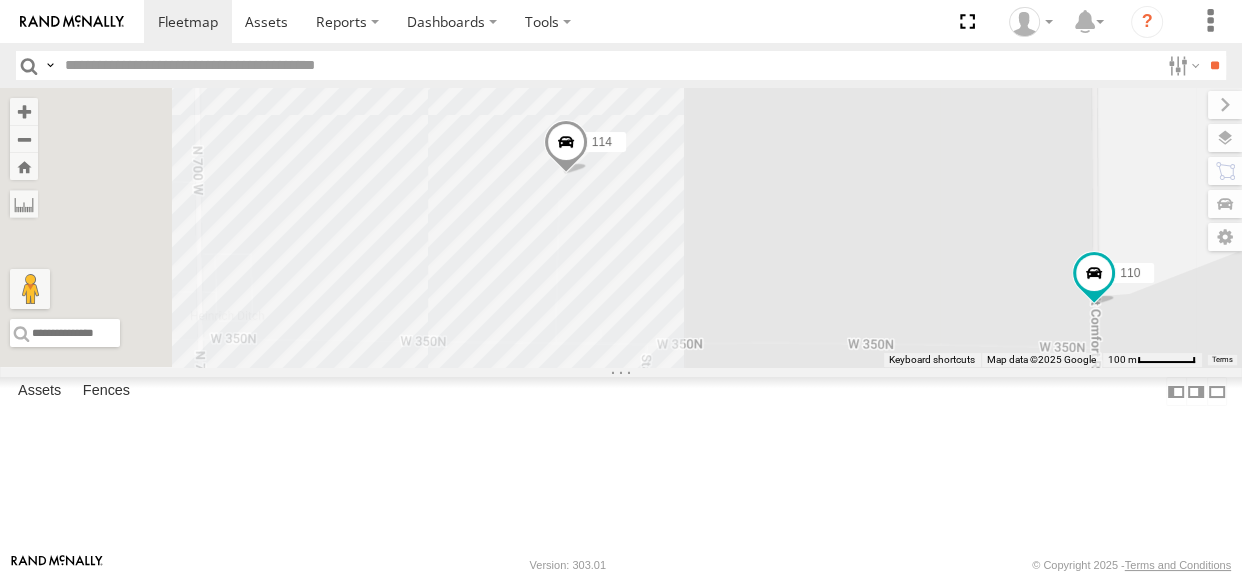 drag, startPoint x: 848, startPoint y: 319, endPoint x: 986, endPoint y: 338, distance: 139.30183 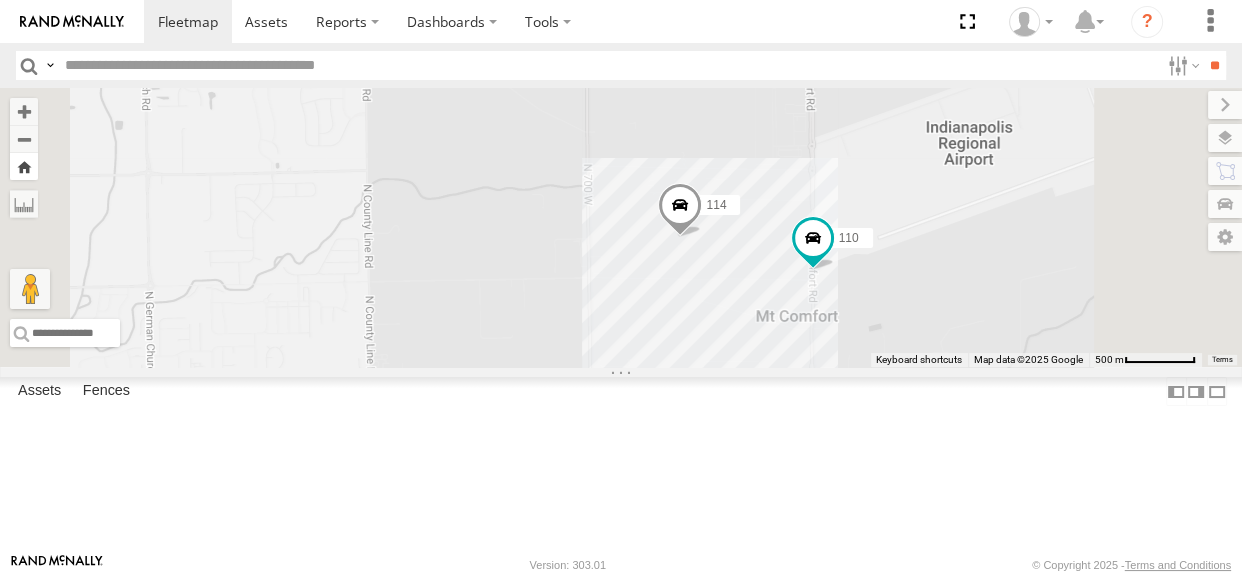 click at bounding box center (24, 166) 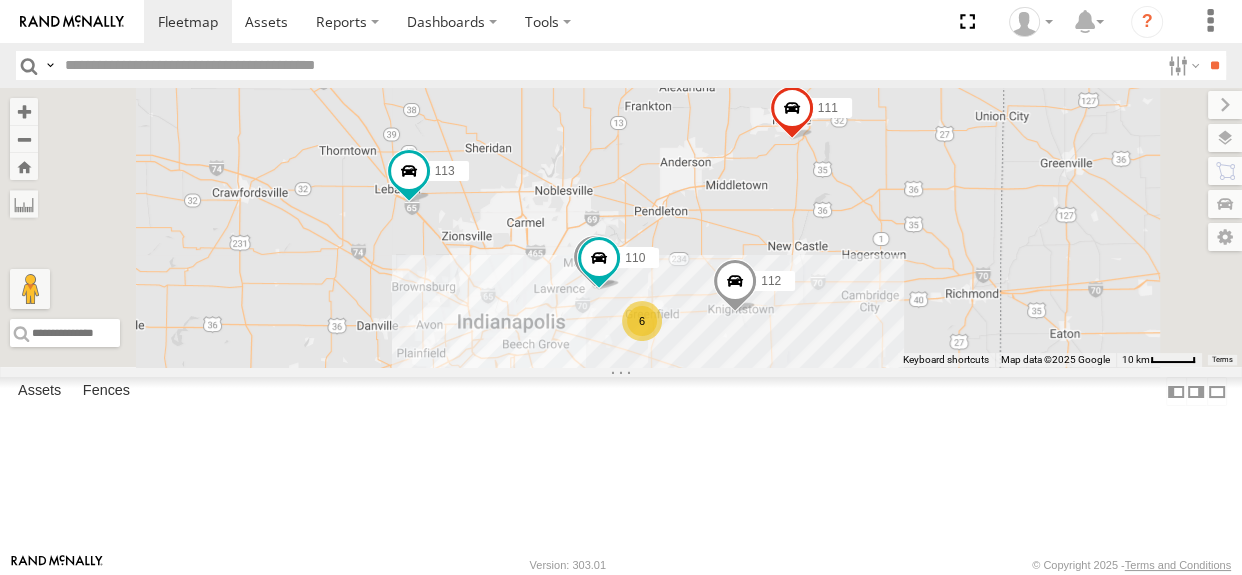 drag, startPoint x: 809, startPoint y: 242, endPoint x: 785, endPoint y: 245, distance: 24.186773 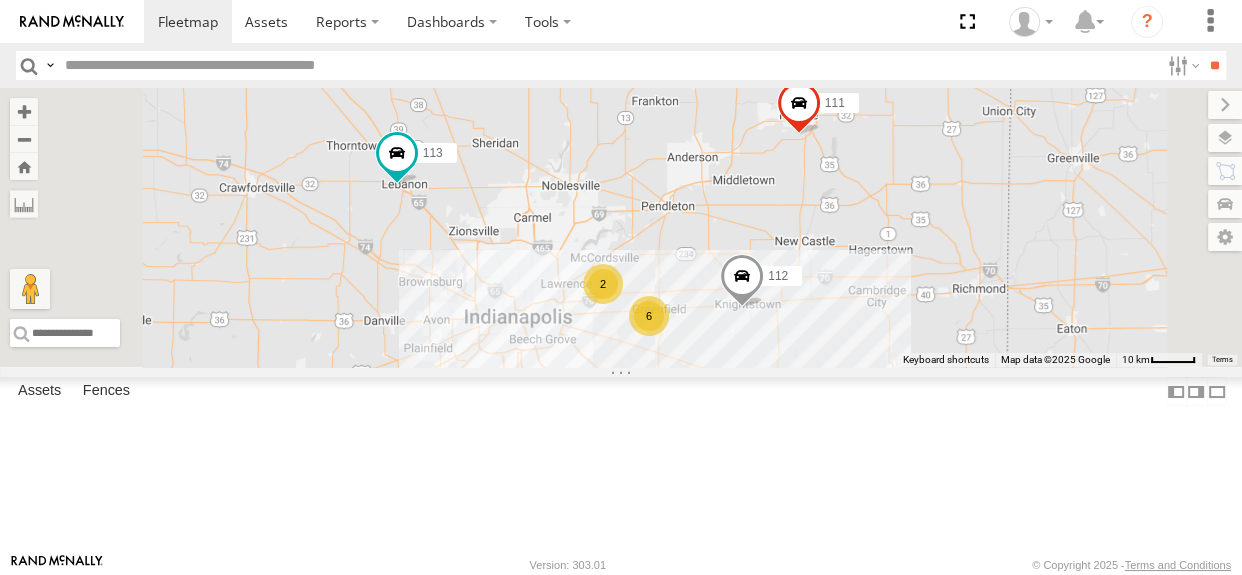 click on "2 6 111 112 113" at bounding box center [621, 227] 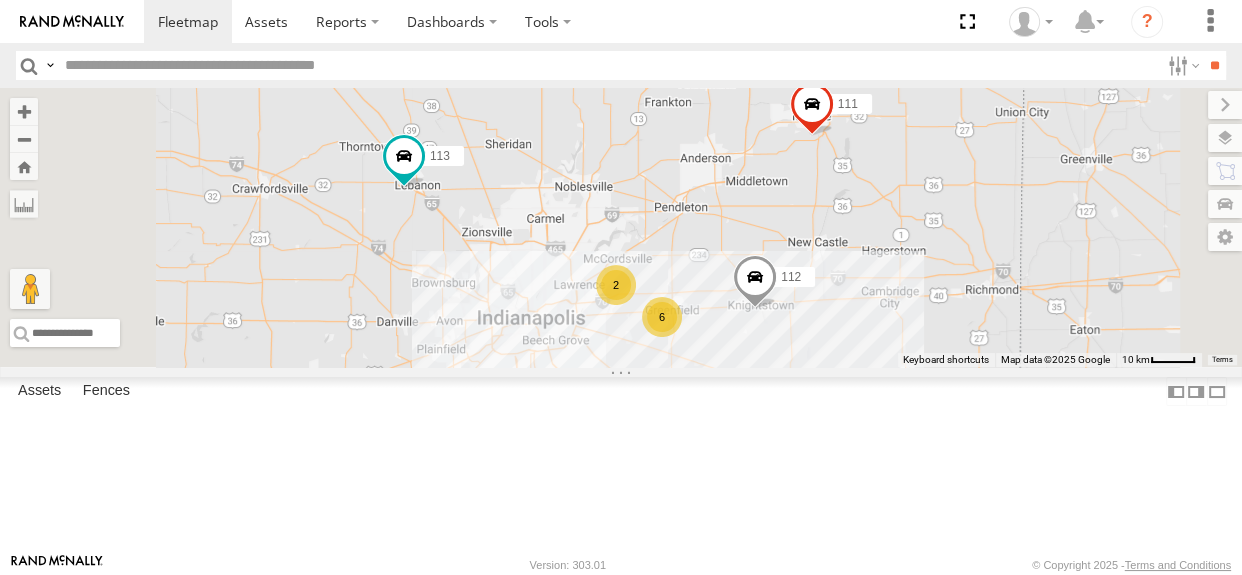 drag, startPoint x: 775, startPoint y: 310, endPoint x: 760, endPoint y: 308, distance: 15.132746 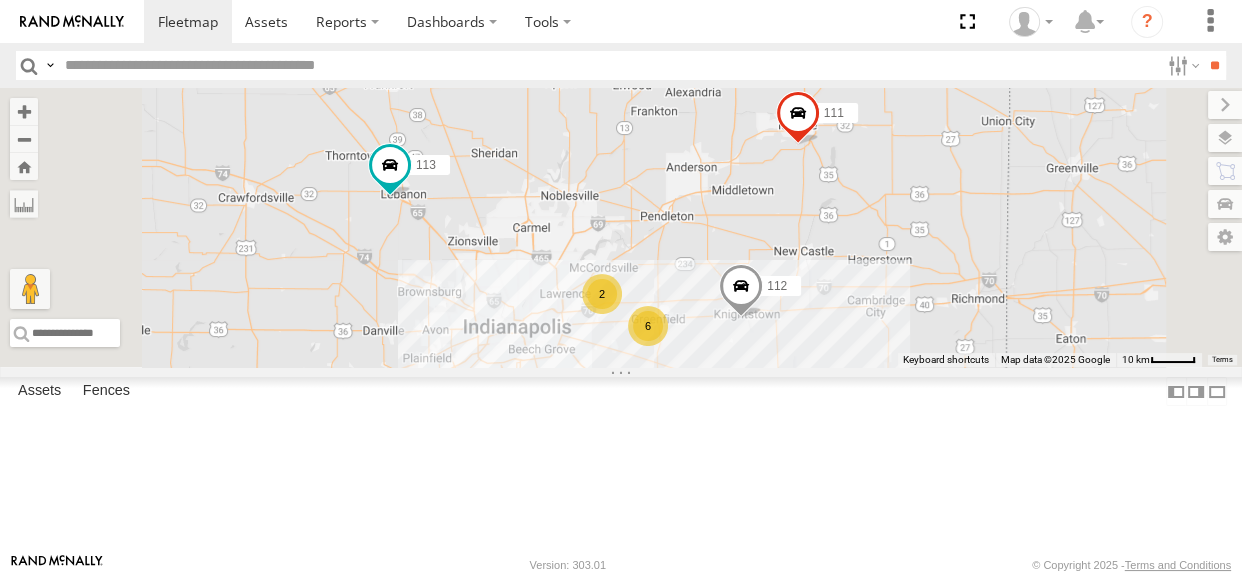 drag, startPoint x: 783, startPoint y: 360, endPoint x: 767, endPoint y: 372, distance: 20 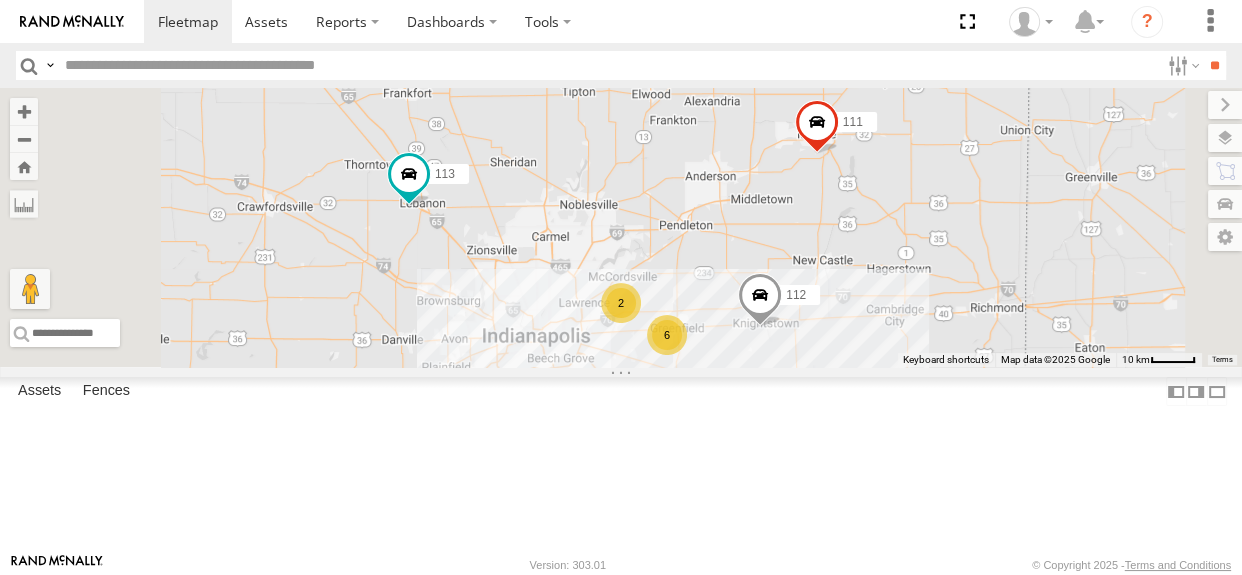drag, startPoint x: 750, startPoint y: 305, endPoint x: 774, endPoint y: 317, distance: 26.832815 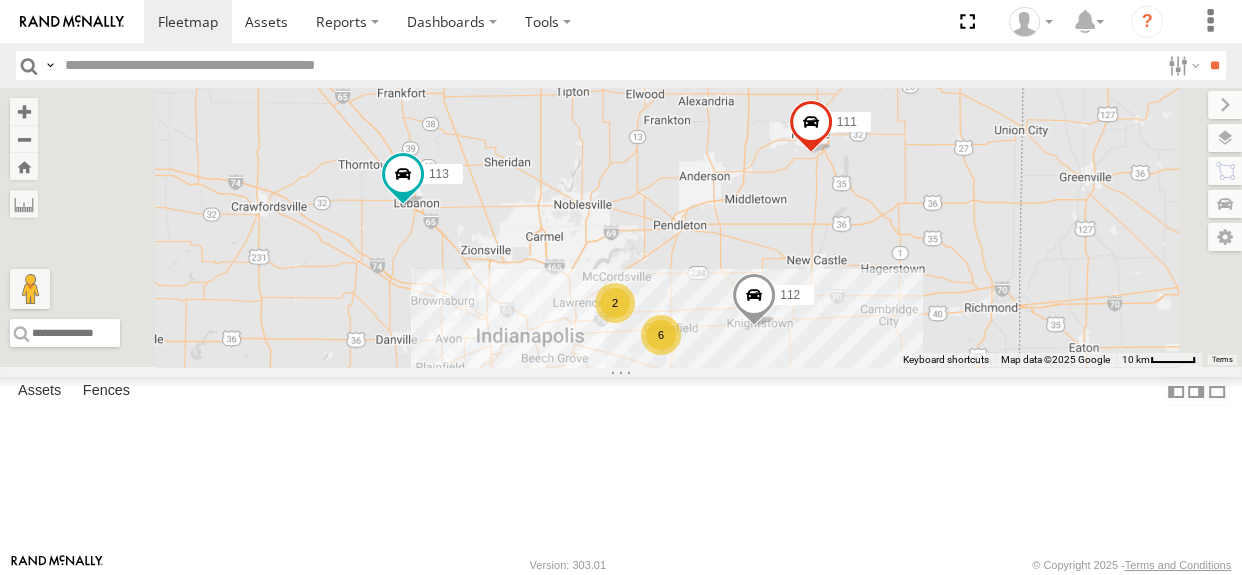 click on "2 6 111 112 113" at bounding box center (621, 227) 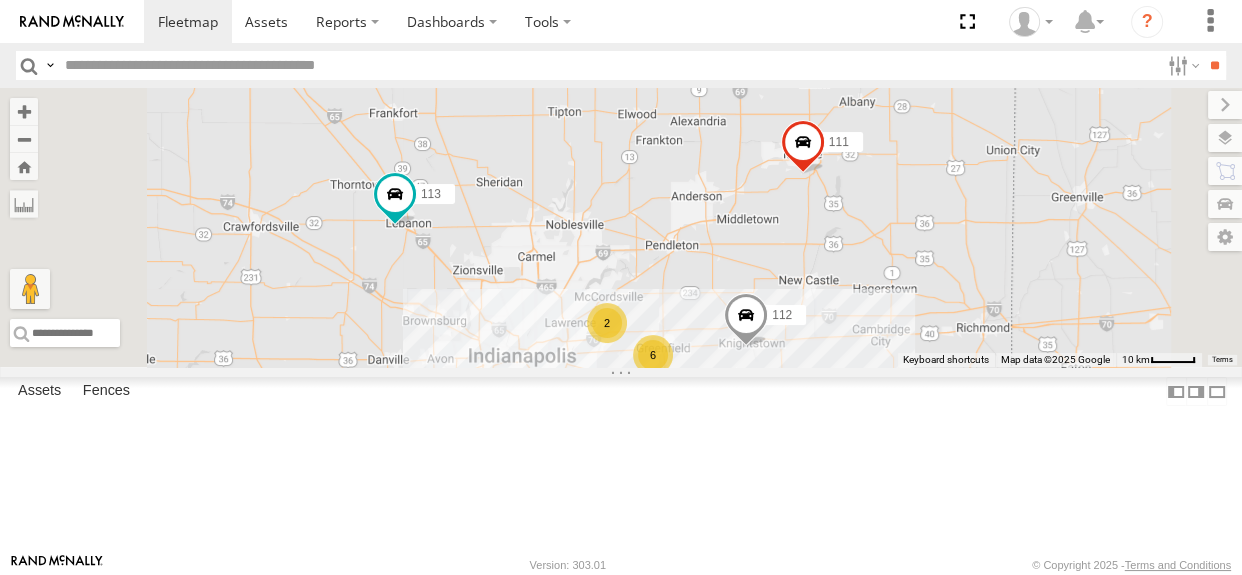 drag, startPoint x: 752, startPoint y: 216, endPoint x: 746, endPoint y: 239, distance: 23.769728 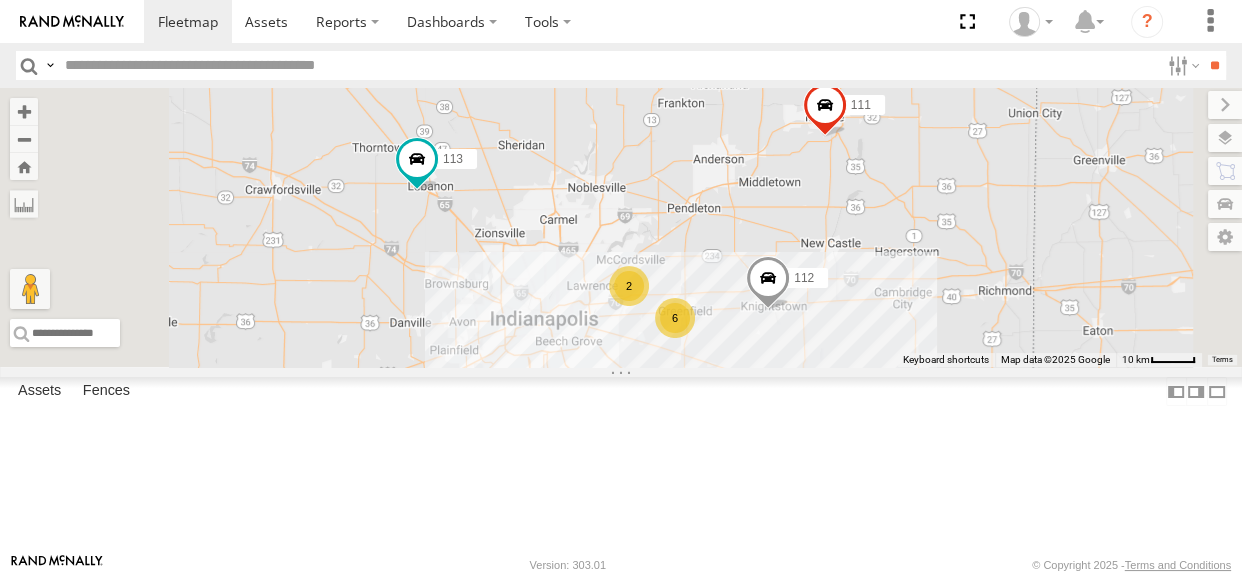 click on "2" at bounding box center [629, 286] 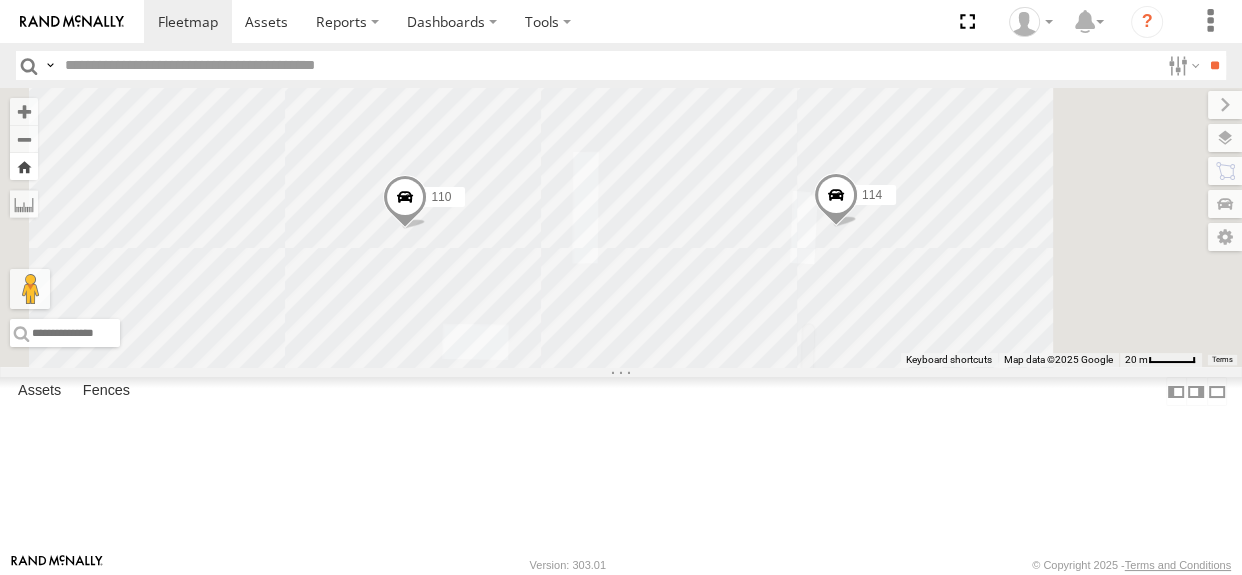 click at bounding box center (24, 166) 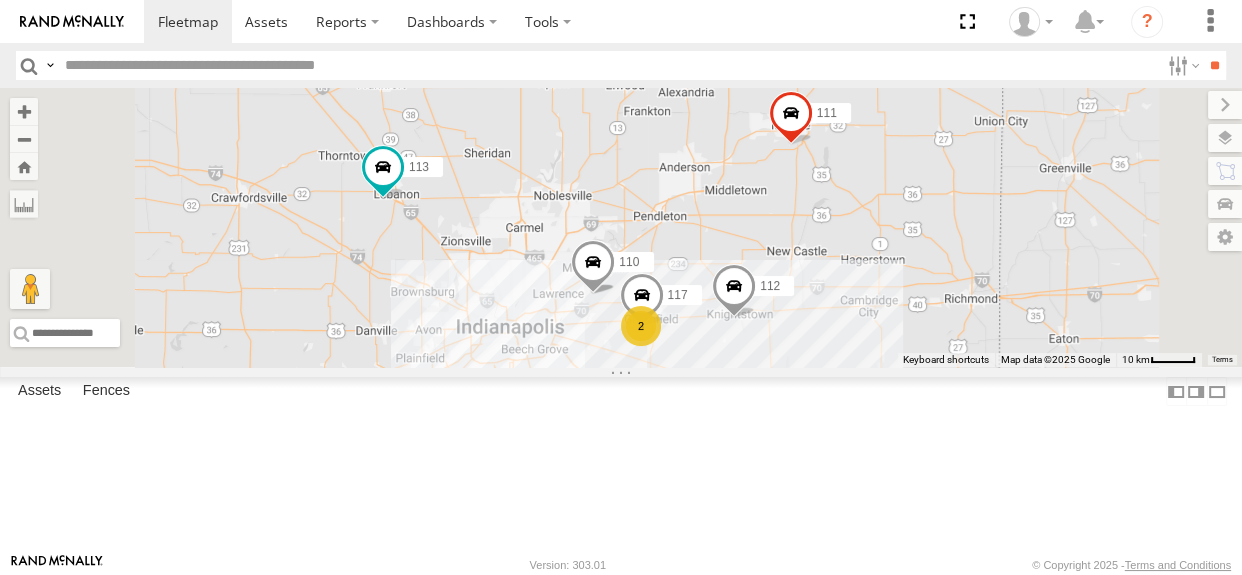 drag, startPoint x: 832, startPoint y: 275, endPoint x: 798, endPoint y: 283, distance: 34.928497 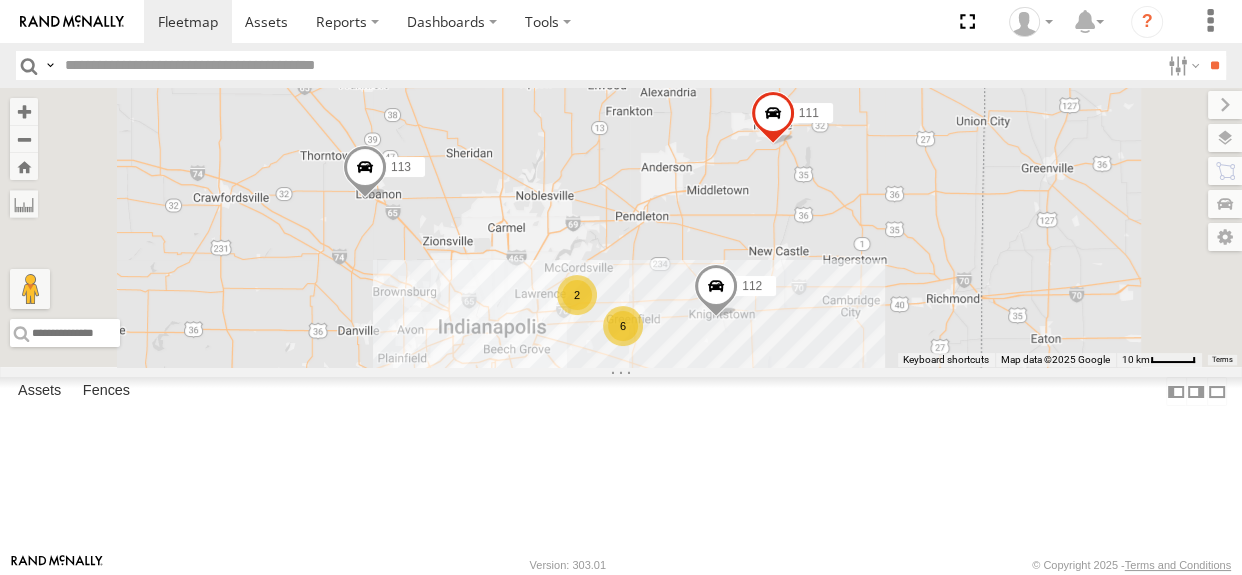 drag, startPoint x: 753, startPoint y: 307, endPoint x: 712, endPoint y: 312, distance: 41.303753 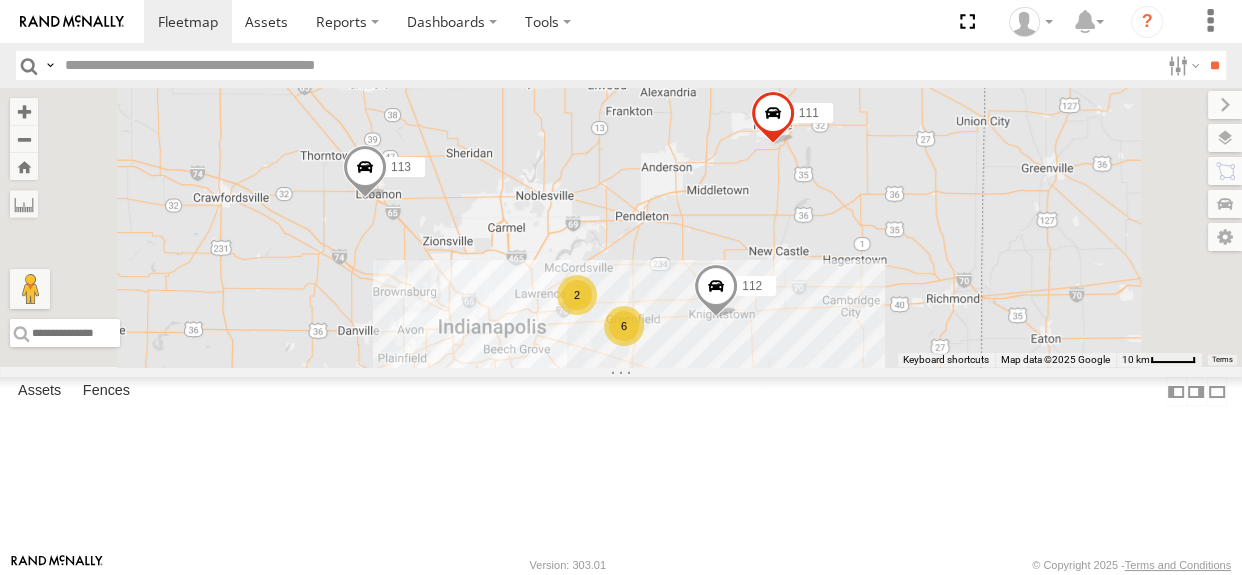 click on "2" at bounding box center (577, 295) 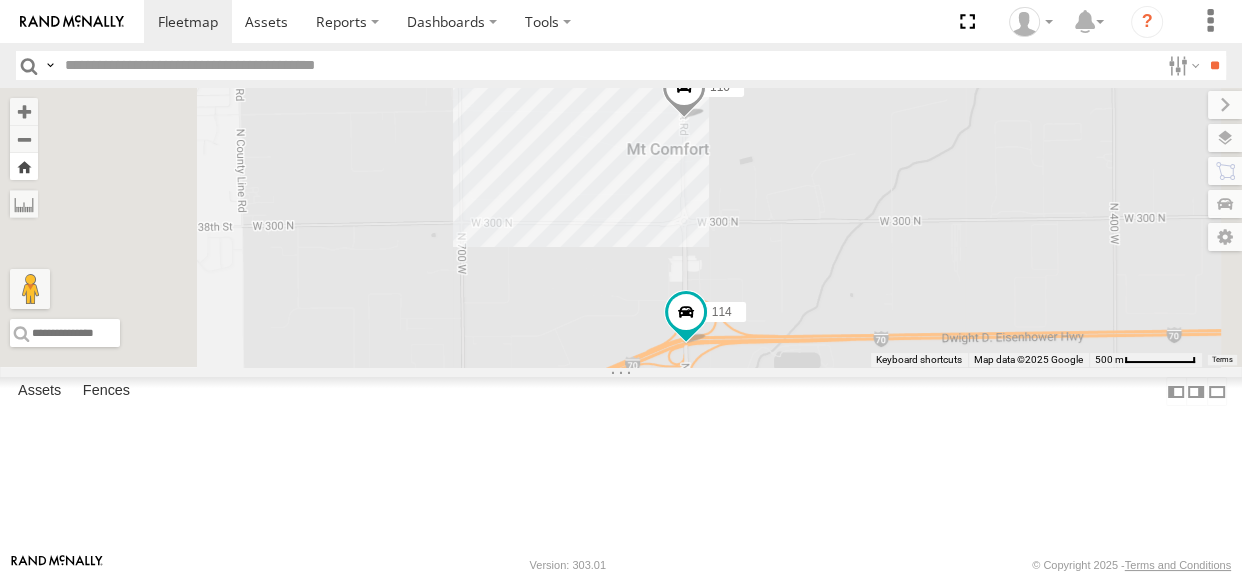 click at bounding box center (24, 166) 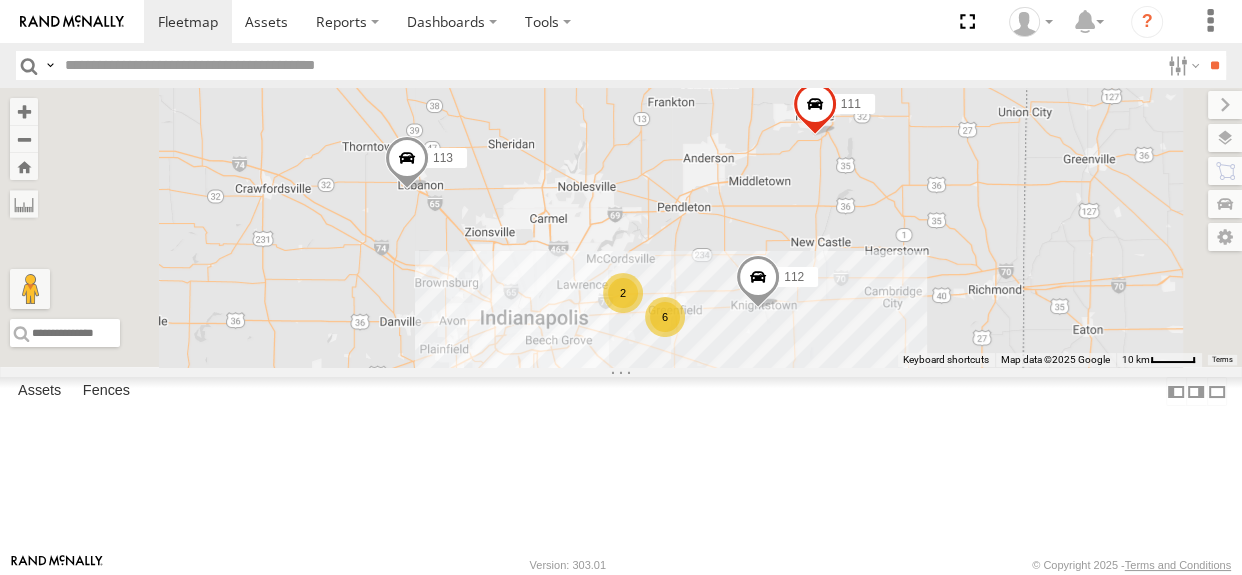 drag, startPoint x: 773, startPoint y: 264, endPoint x: 760, endPoint y: 263, distance: 13.038404 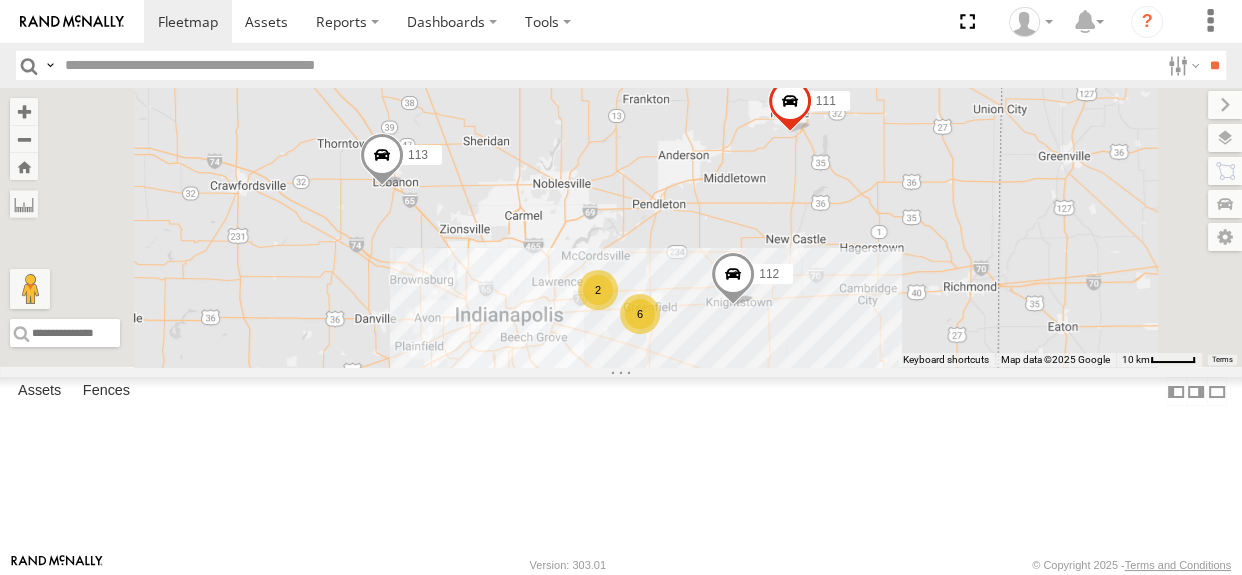 drag, startPoint x: 947, startPoint y: 329, endPoint x: 919, endPoint y: 326, distance: 28.160255 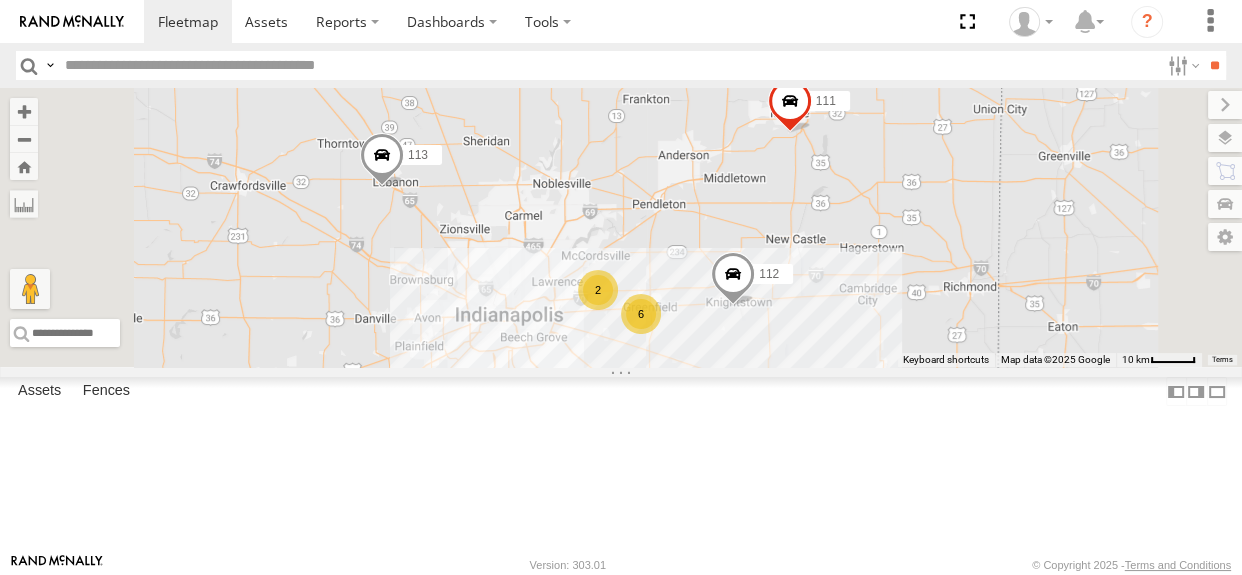 click on "2" at bounding box center [598, 290] 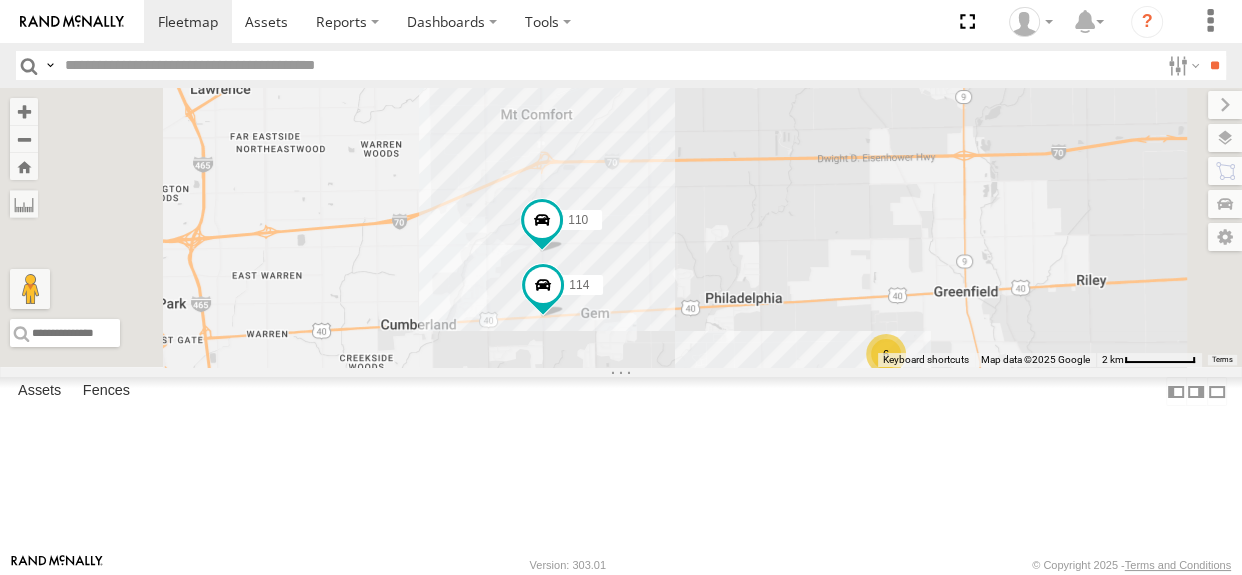 drag, startPoint x: 925, startPoint y: 380, endPoint x: 867, endPoint y: 360, distance: 61.351448 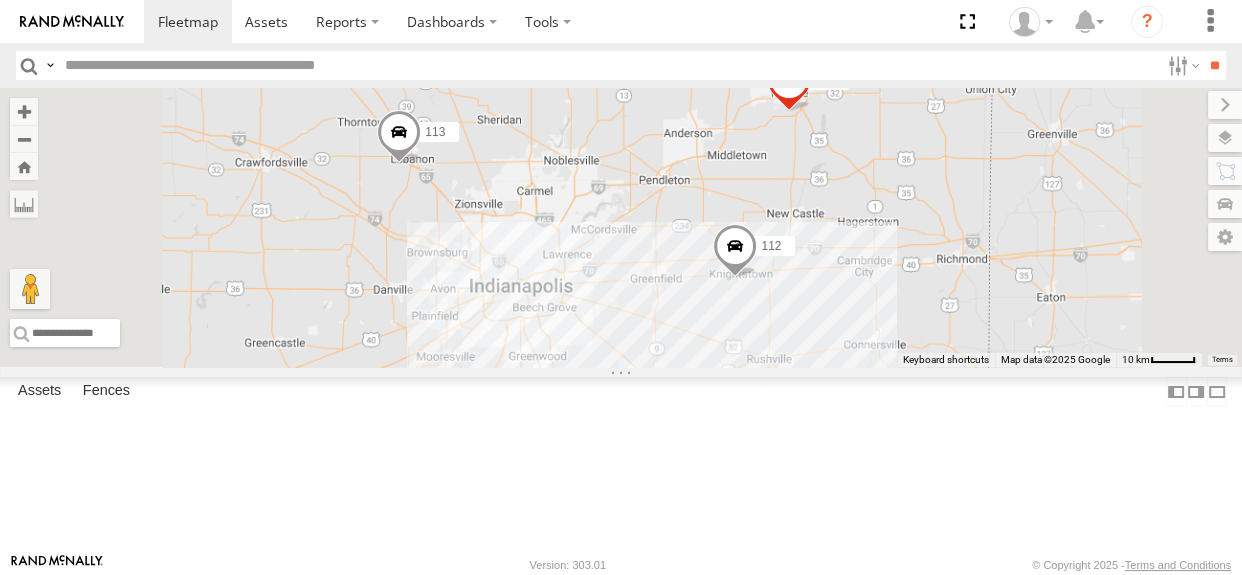 drag, startPoint x: 911, startPoint y: 211, endPoint x: 867, endPoint y: 263, distance: 68.117546 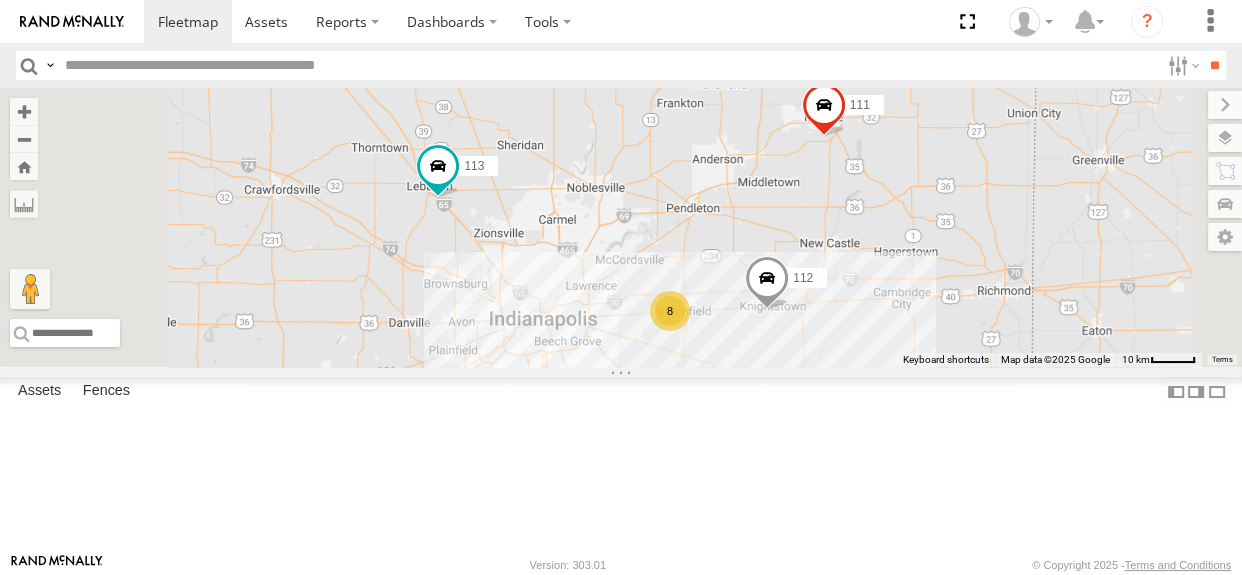 click on "8" at bounding box center (670, 311) 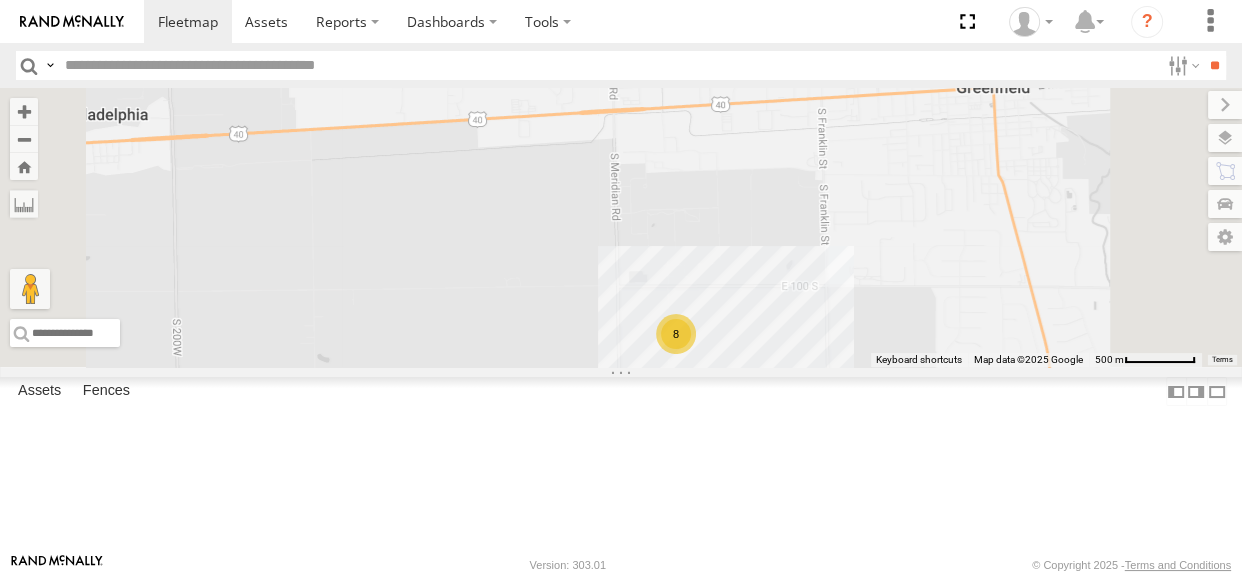 click on "8" at bounding box center [676, 334] 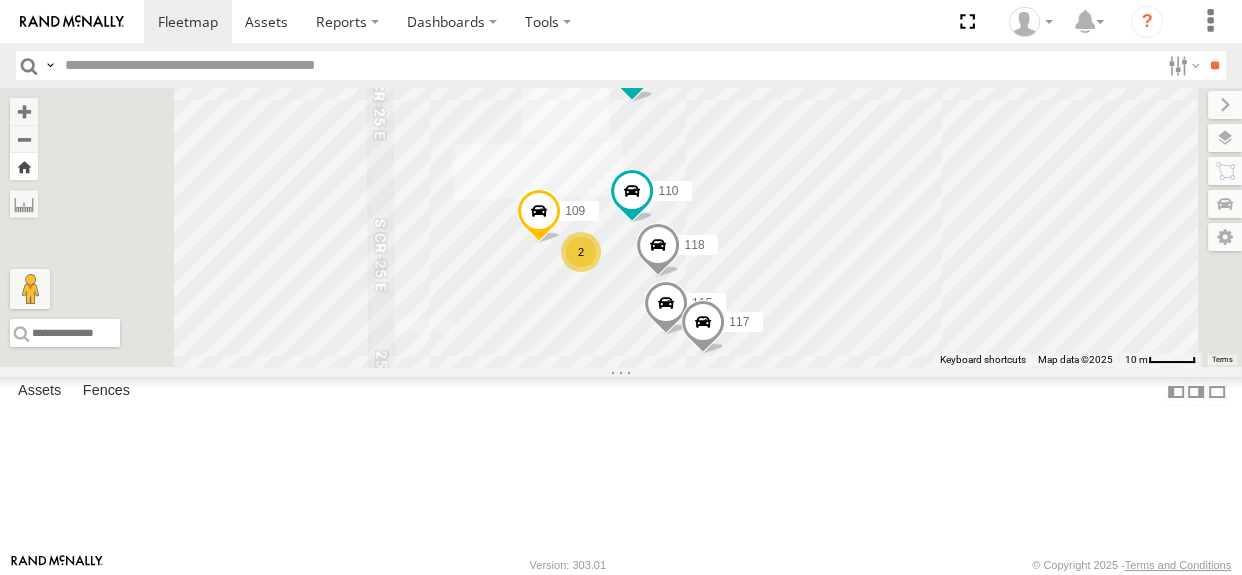 click at bounding box center (24, 166) 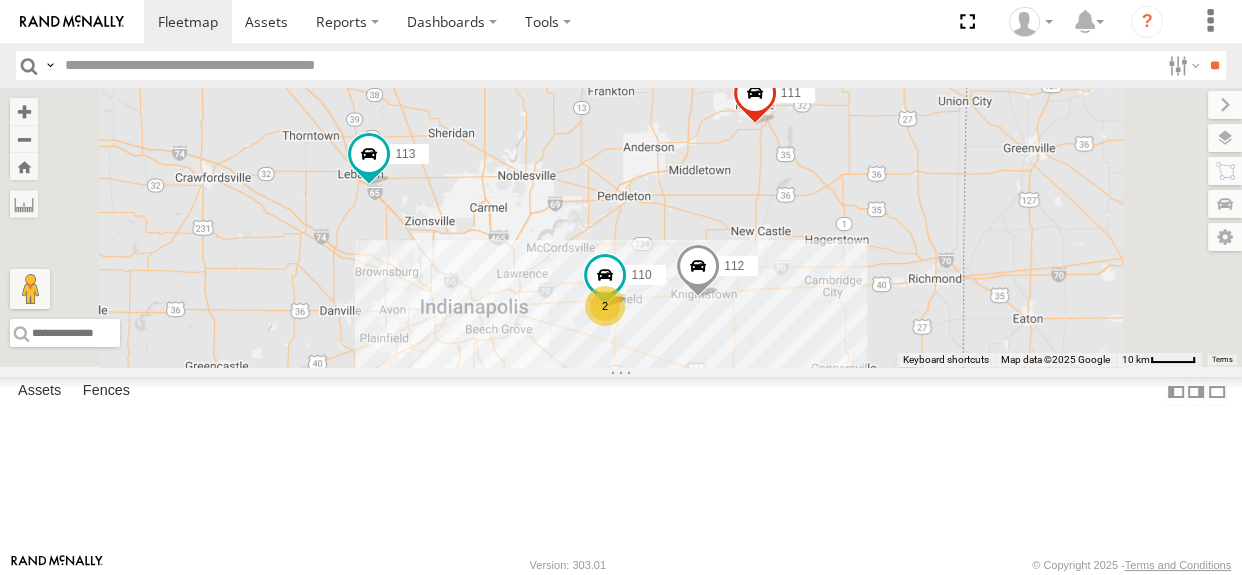 drag, startPoint x: 764, startPoint y: 302, endPoint x: 702, endPoint y: 290, distance: 63.15061 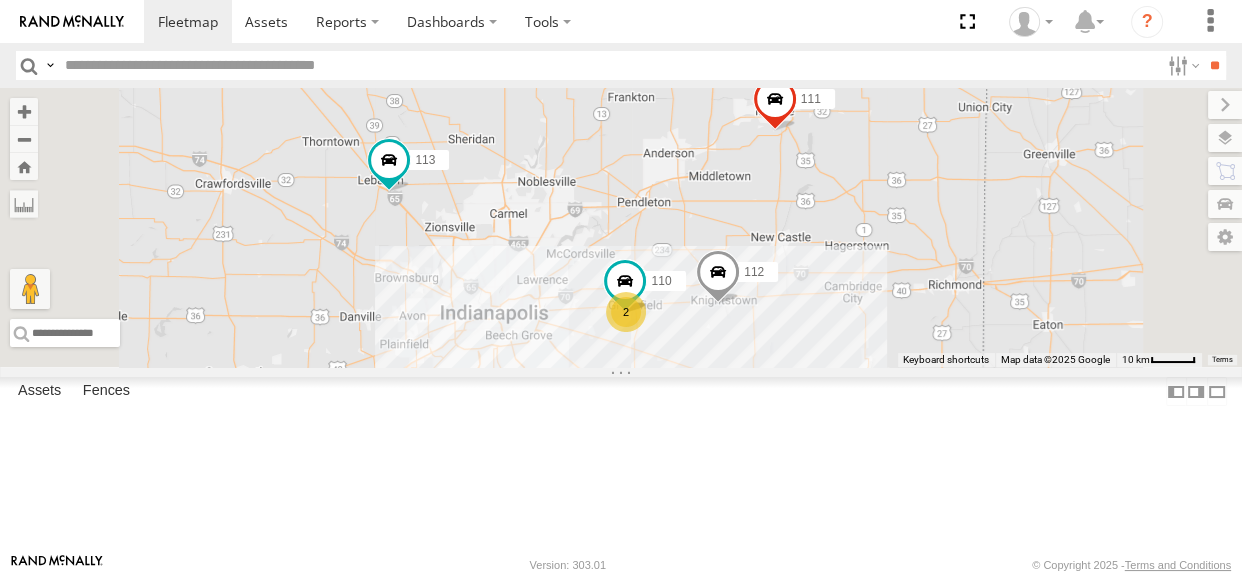 drag, startPoint x: 708, startPoint y: 286, endPoint x: 730, endPoint y: 292, distance: 22.803509 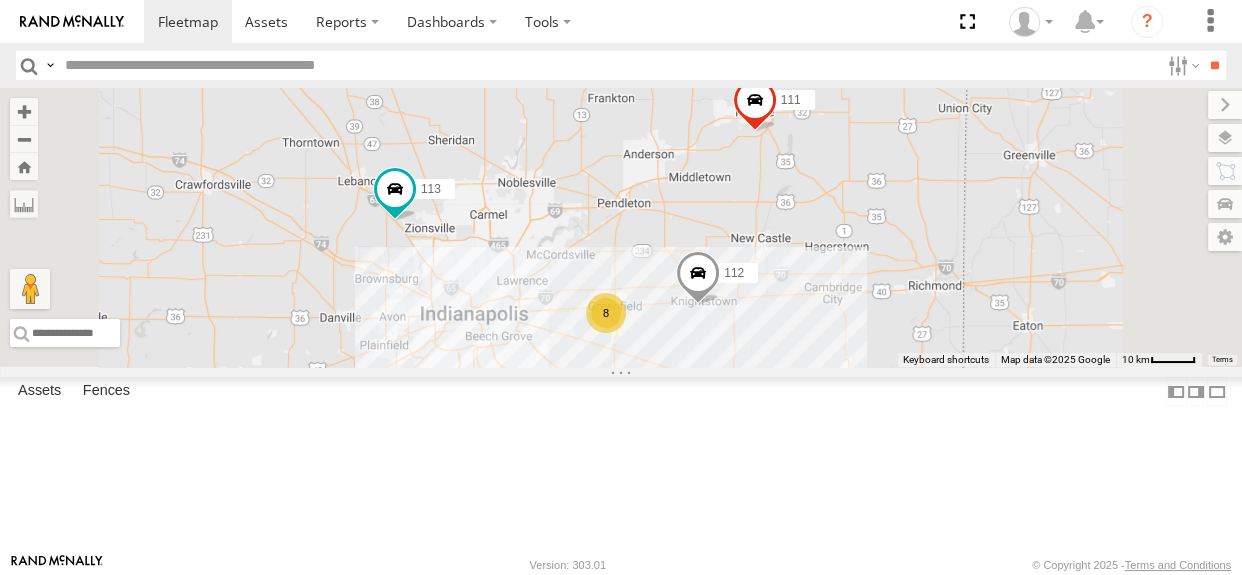 drag, startPoint x: 958, startPoint y: 442, endPoint x: 934, endPoint y: 442, distance: 24 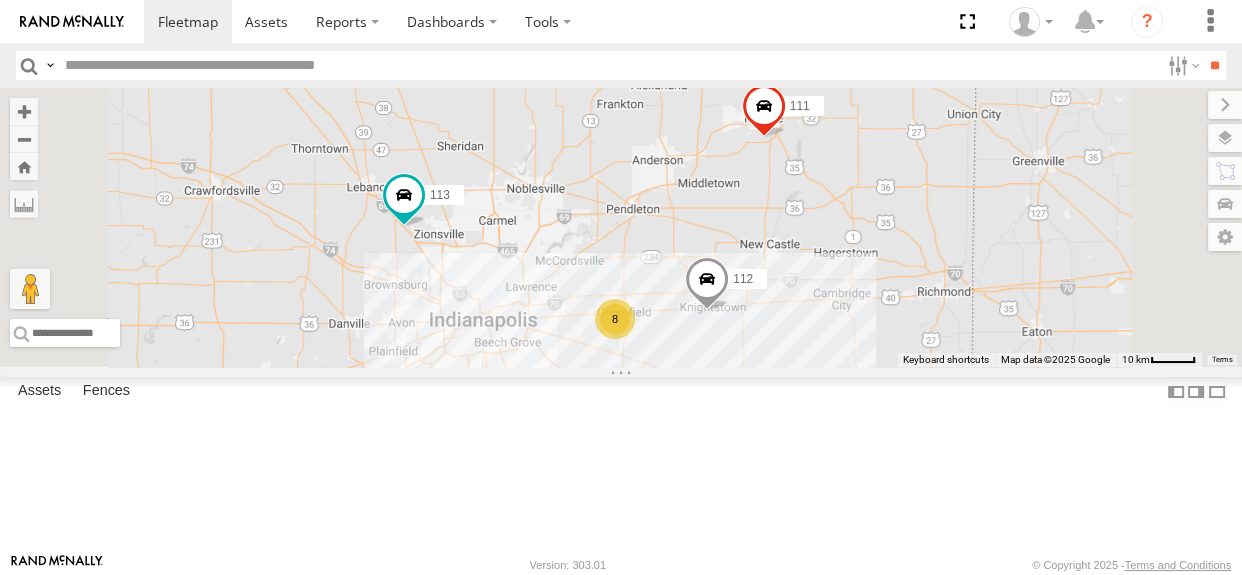 drag, startPoint x: 888, startPoint y: 321, endPoint x: 900, endPoint y: 327, distance: 13.416408 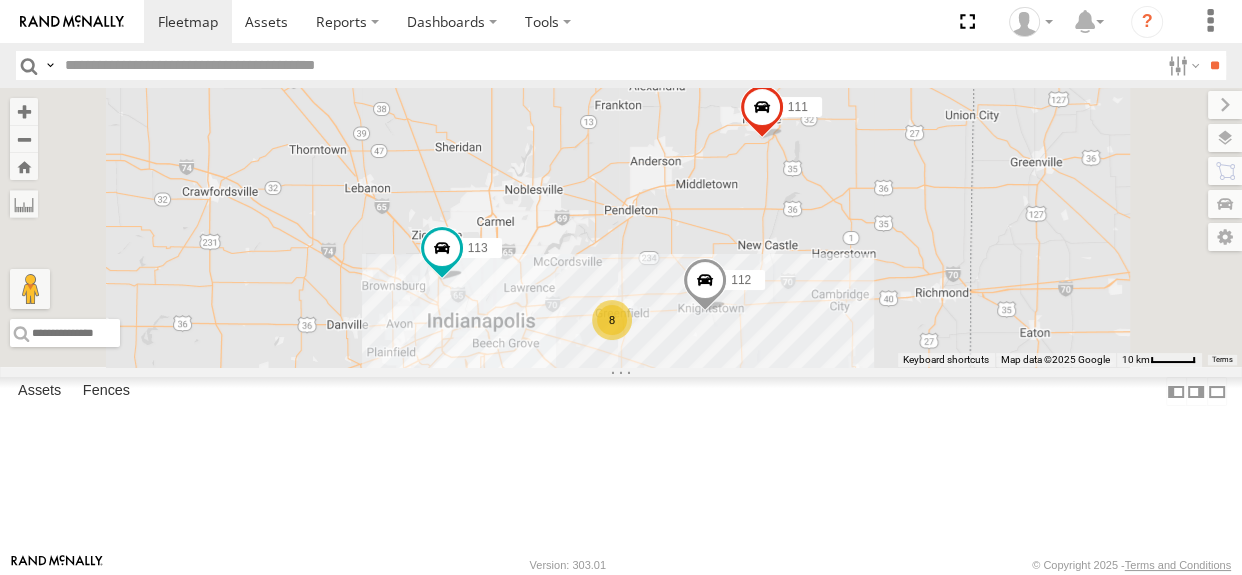drag, startPoint x: 941, startPoint y: 324, endPoint x: 893, endPoint y: 326, distance: 48.04165 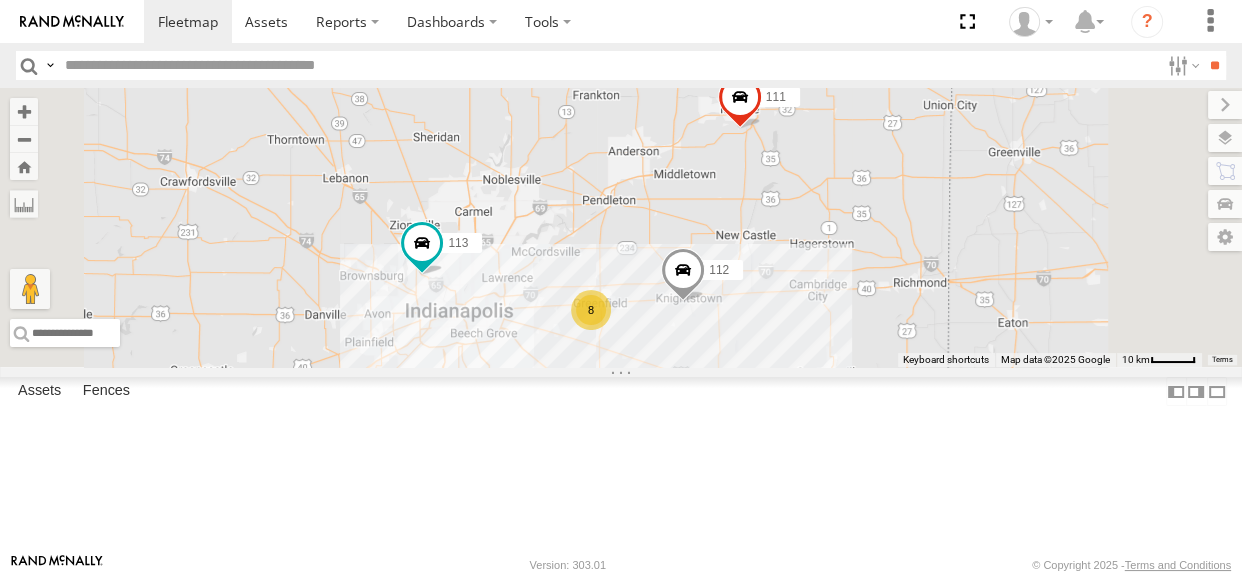 drag, startPoint x: 938, startPoint y: 333, endPoint x: 910, endPoint y: 320, distance: 30.870699 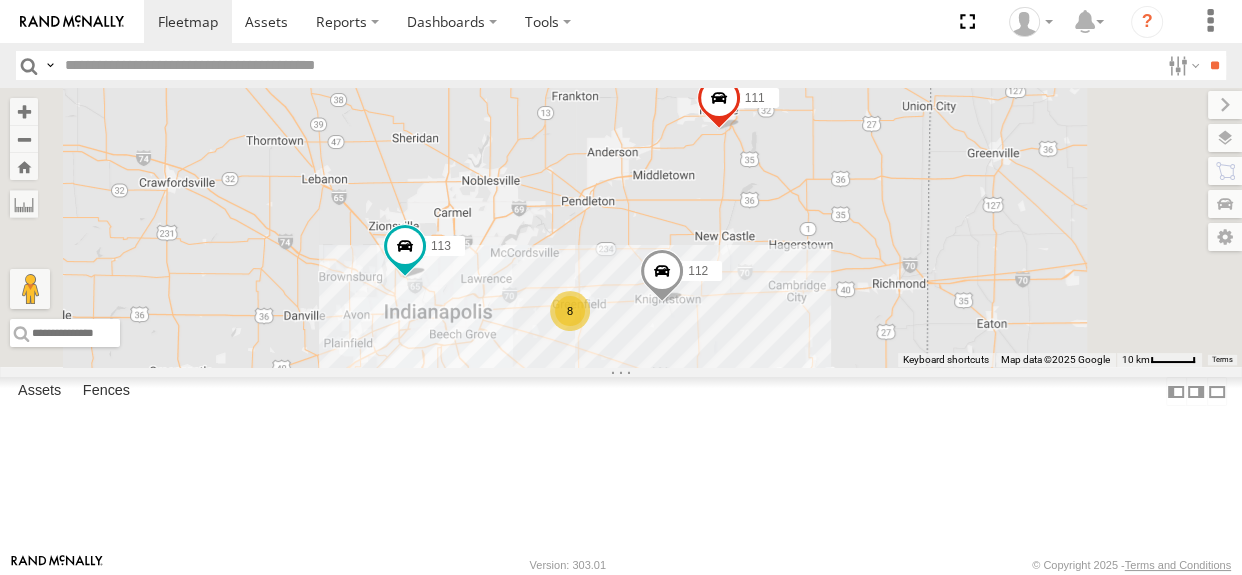 drag, startPoint x: 874, startPoint y: 317, endPoint x: 850, endPoint y: 318, distance: 24.020824 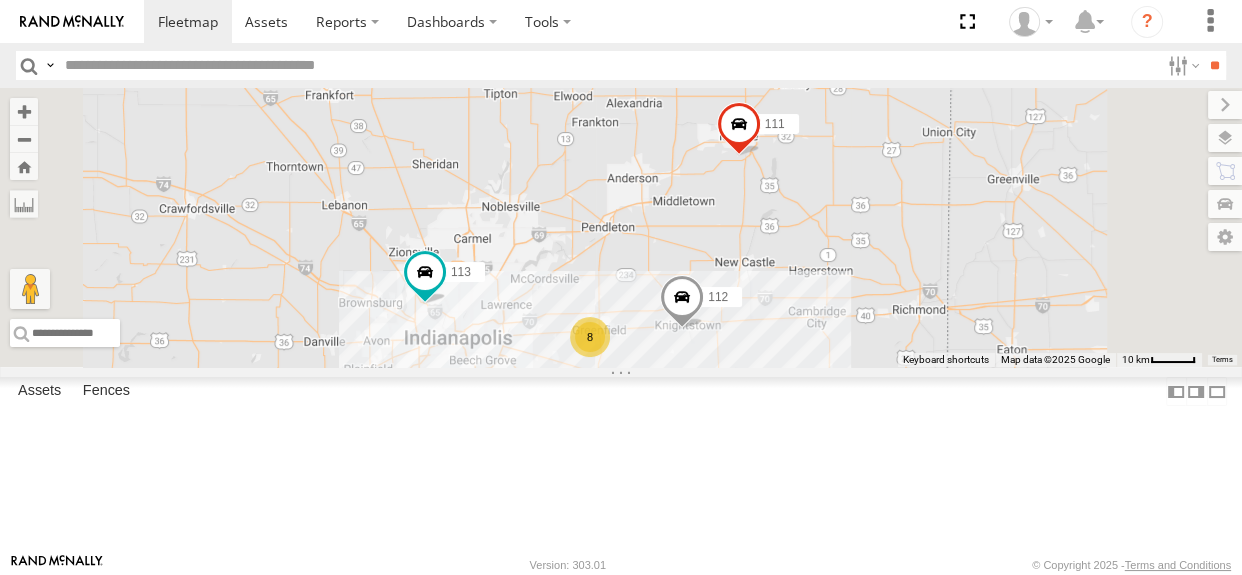 drag, startPoint x: 820, startPoint y: 227, endPoint x: 840, endPoint y: 255, distance: 34.4093 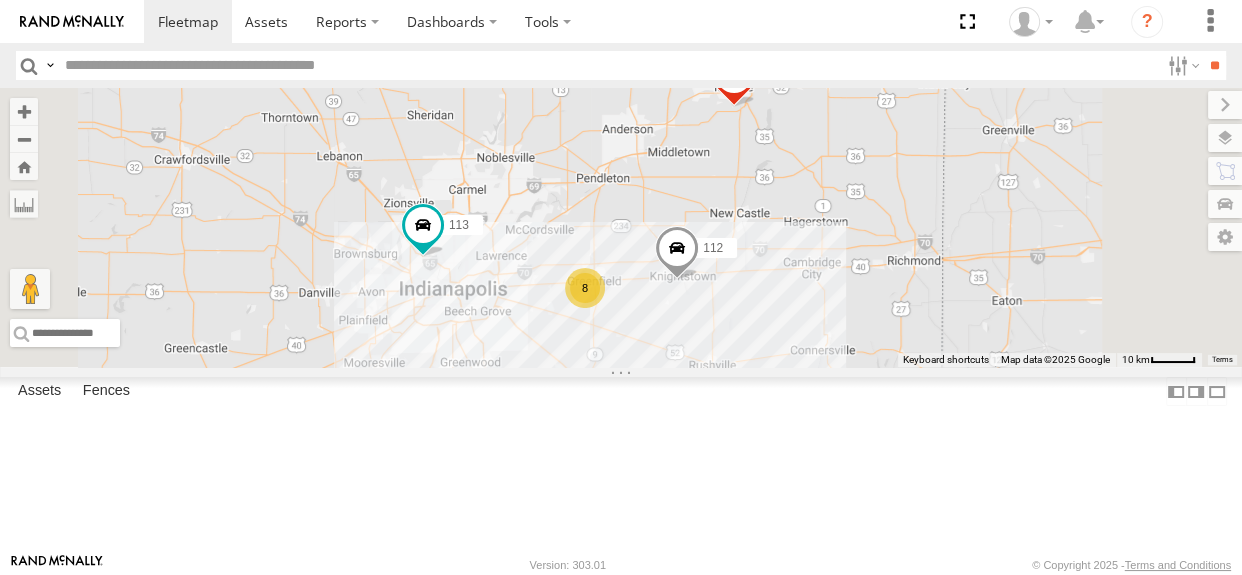 drag, startPoint x: 872, startPoint y: 345, endPoint x: 868, endPoint y: 294, distance: 51.156624 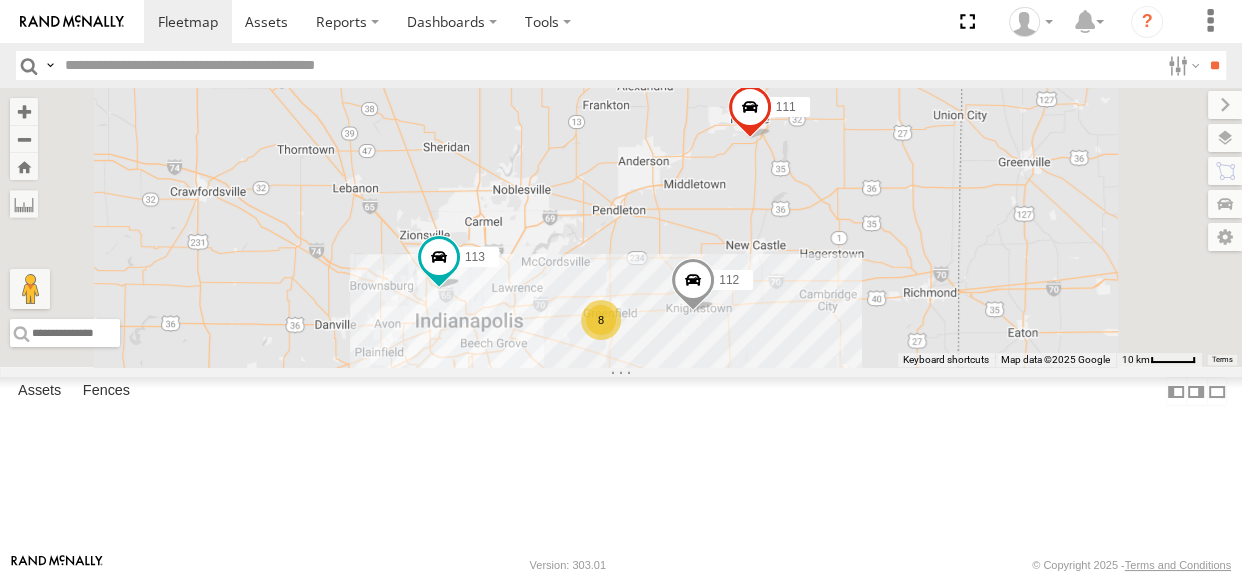 drag, startPoint x: 861, startPoint y: 359, endPoint x: 887, endPoint y: 332, distance: 37.48333 